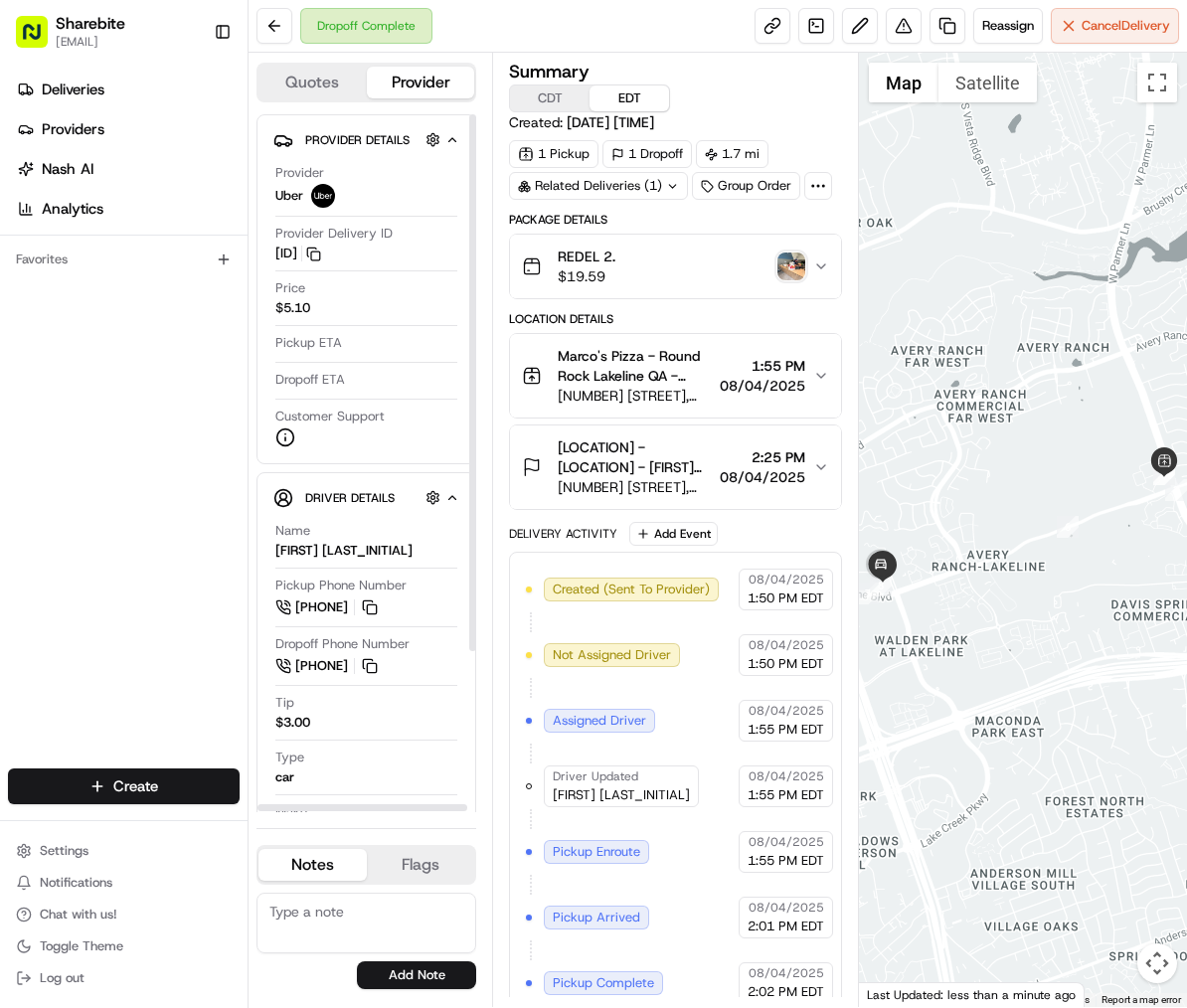 scroll, scrollTop: 0, scrollLeft: 0, axis: both 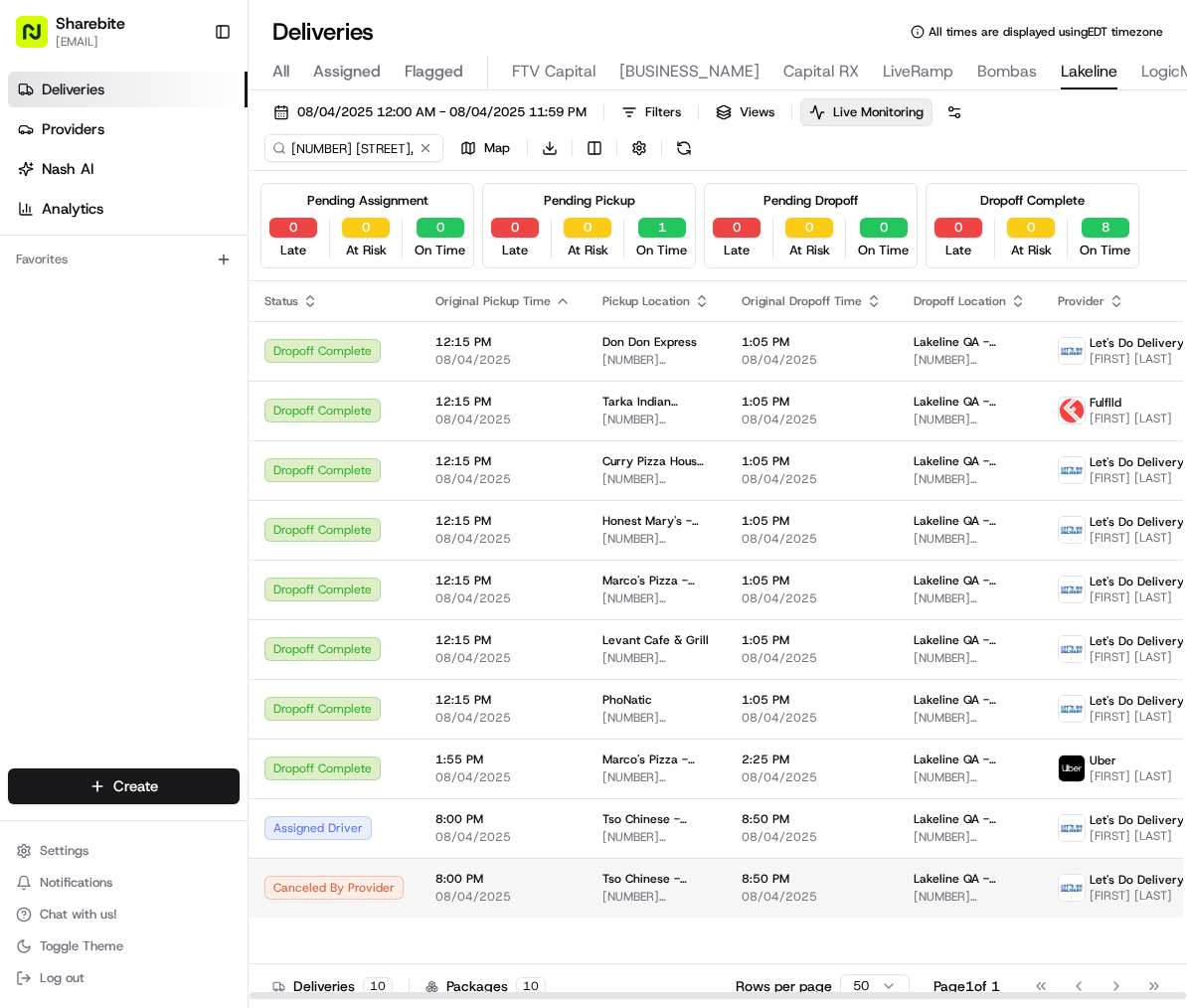 click on "[BUSINESS_NAME] - [BUSINESS_NAME] - Floor Suite [NUMBER] [NUMBER] [STREET], [CITY], [STATE] [POSTAL_CODE], [COUNTRY]" at bounding box center (969, 888) 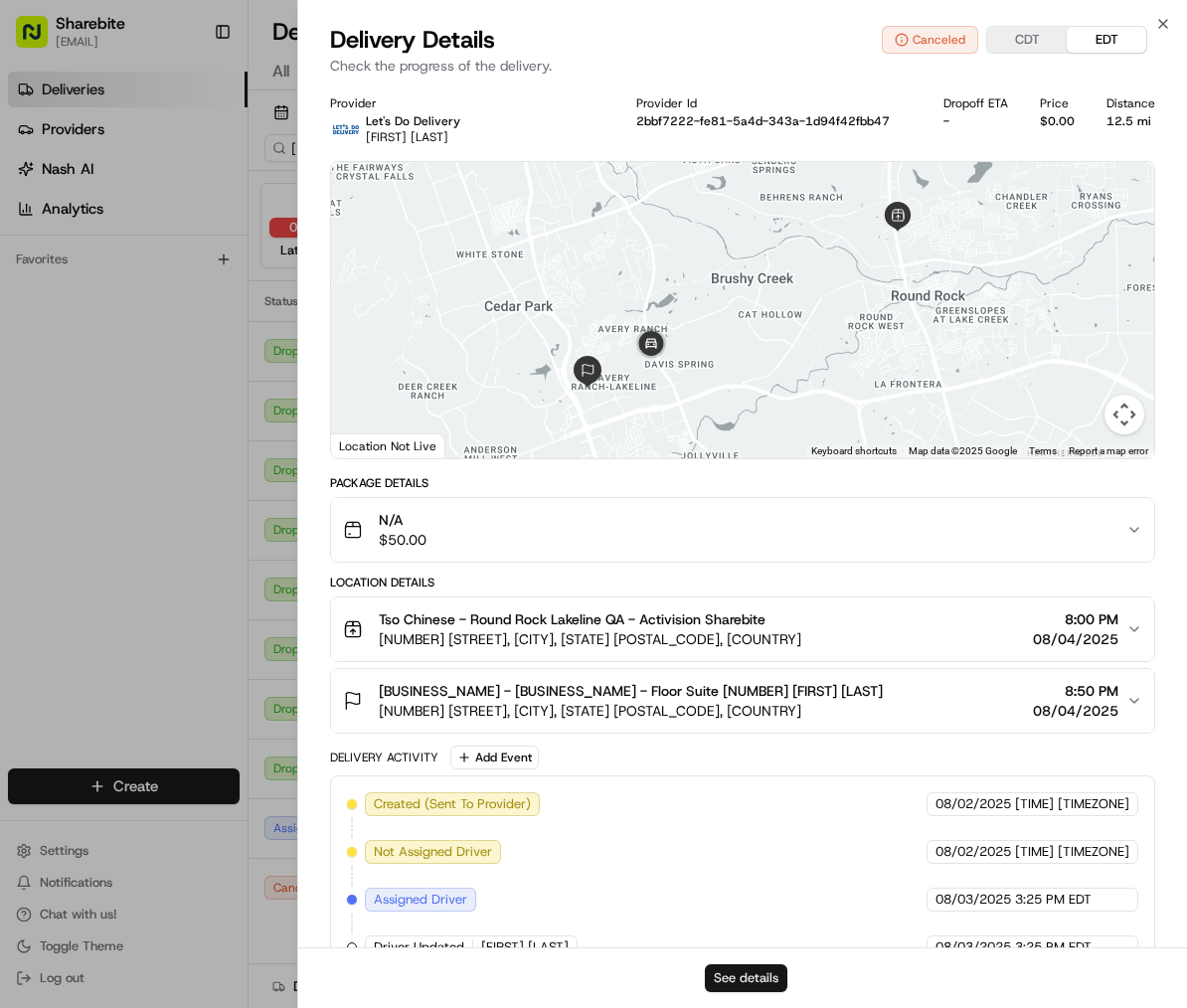 click on "See details" at bounding box center [746, 978] 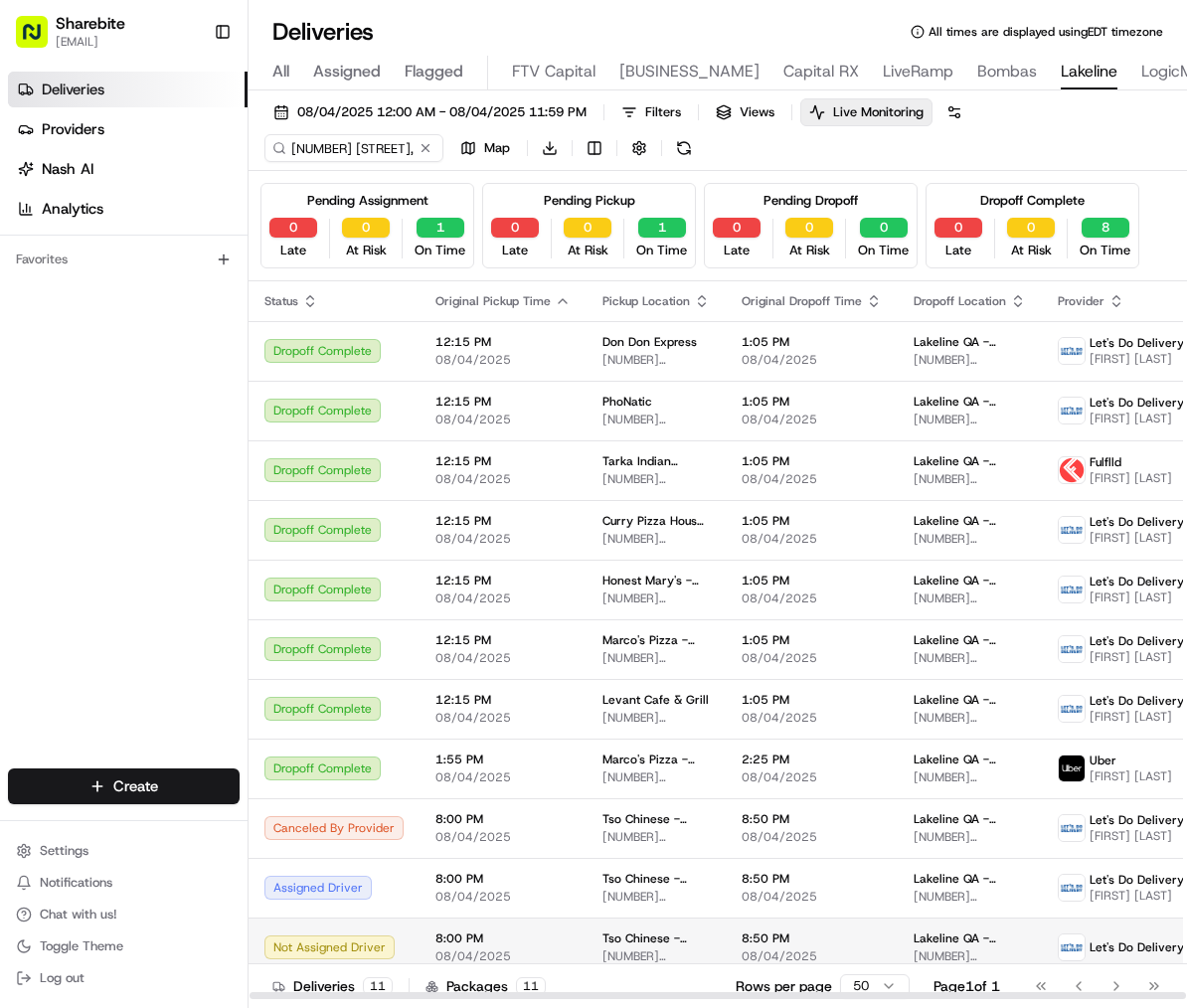 click on "Tso Chinese - Round Rock 2000 N Mays St, Round Rock, TX 78664, USA" at bounding box center (656, 947) 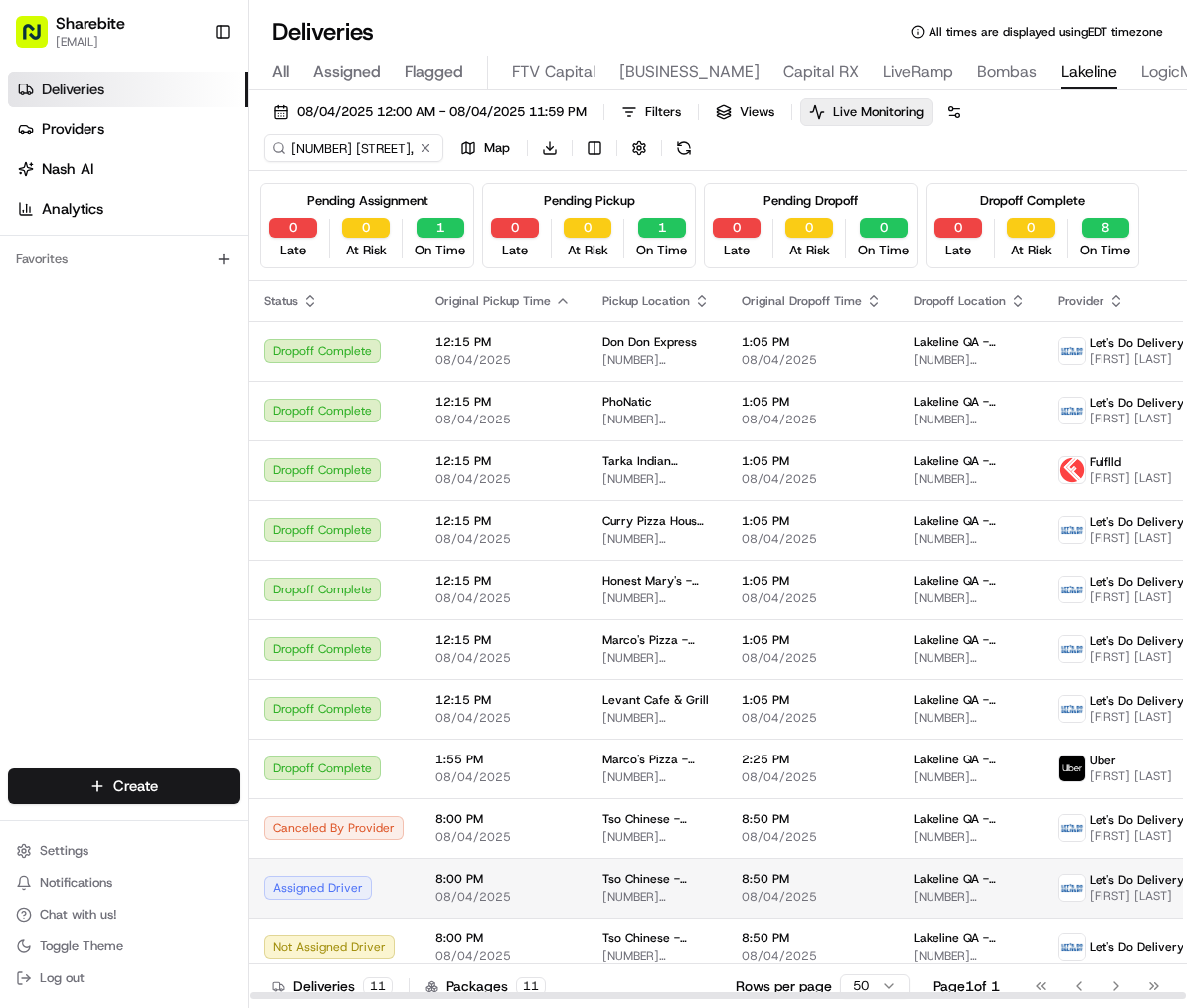 click on "Tso Chinese - Round Rock 9333 Research Blvd Bldg E Ste 402, Austin, TX 78759, USA" at bounding box center (656, 888) 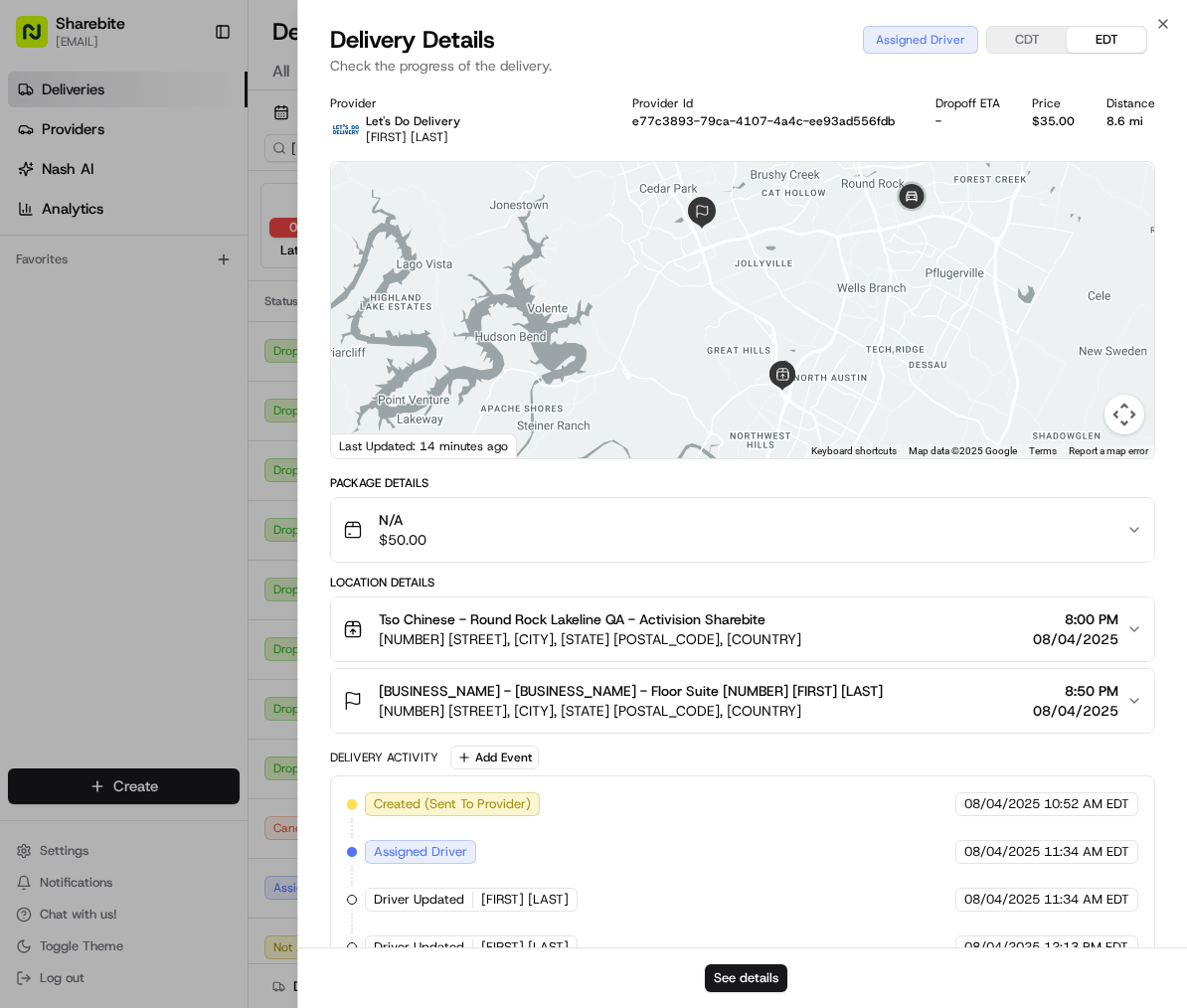 click on "9333 Research Blvd Bldg E Ste 402, Austin, TX 78759, USA" at bounding box center [590, 639] 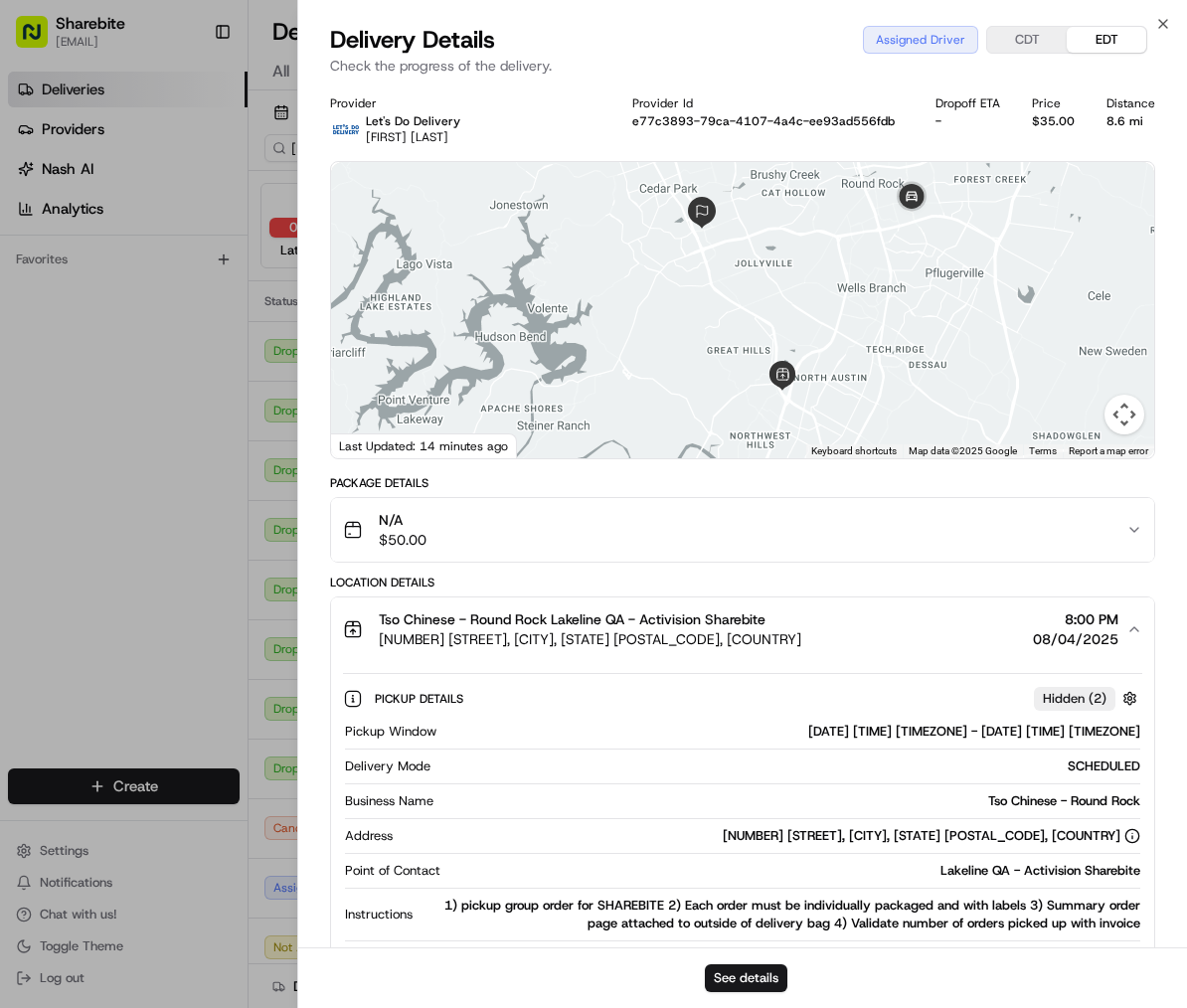 click on "9333 Research Blvd Bldg E Ste 402, Austin, TX 78759, USA" at bounding box center (590, 639) 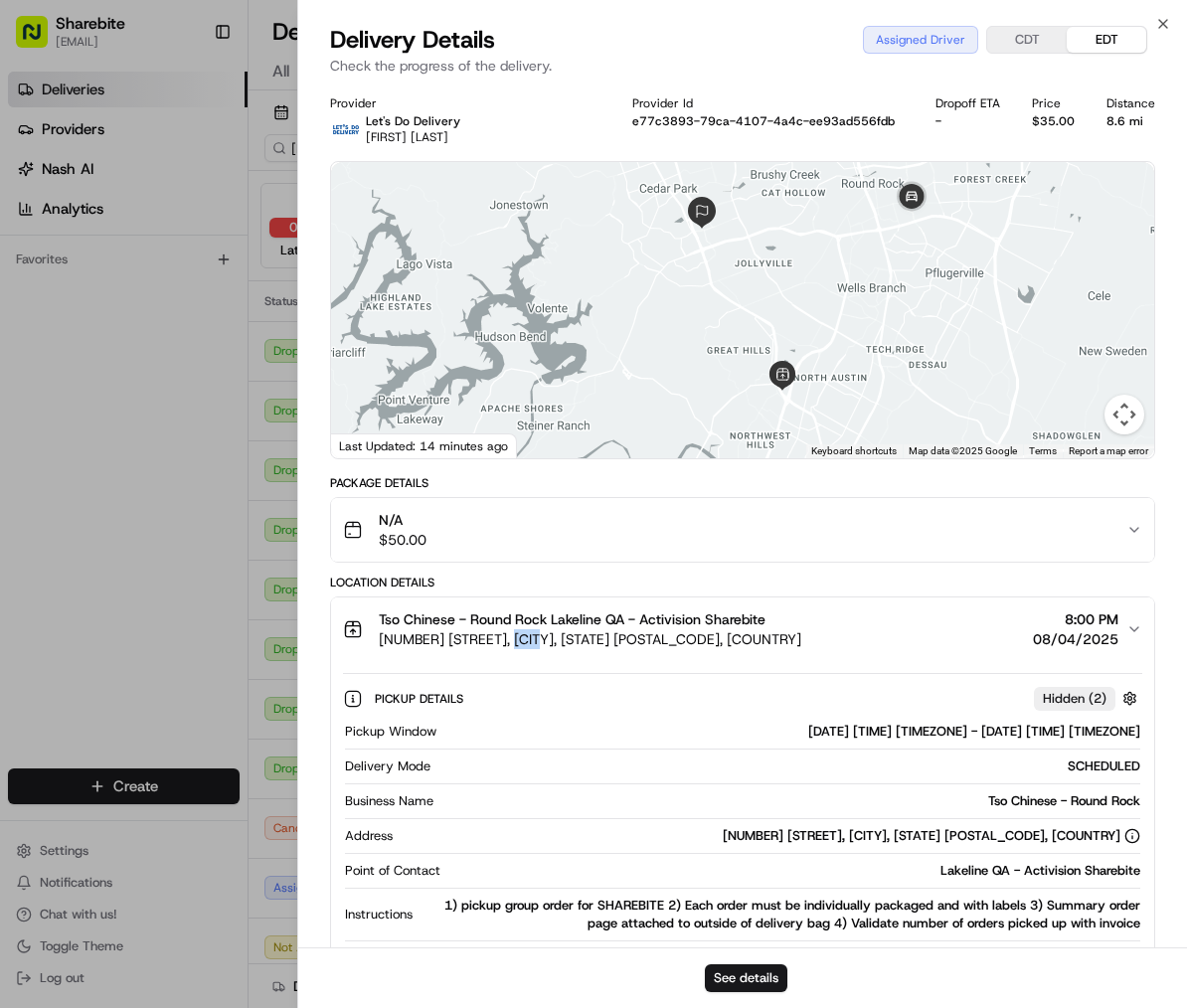 click on "9333 Research Blvd Bldg E Ste 402, Austin, TX 78759, USA" at bounding box center [590, 639] 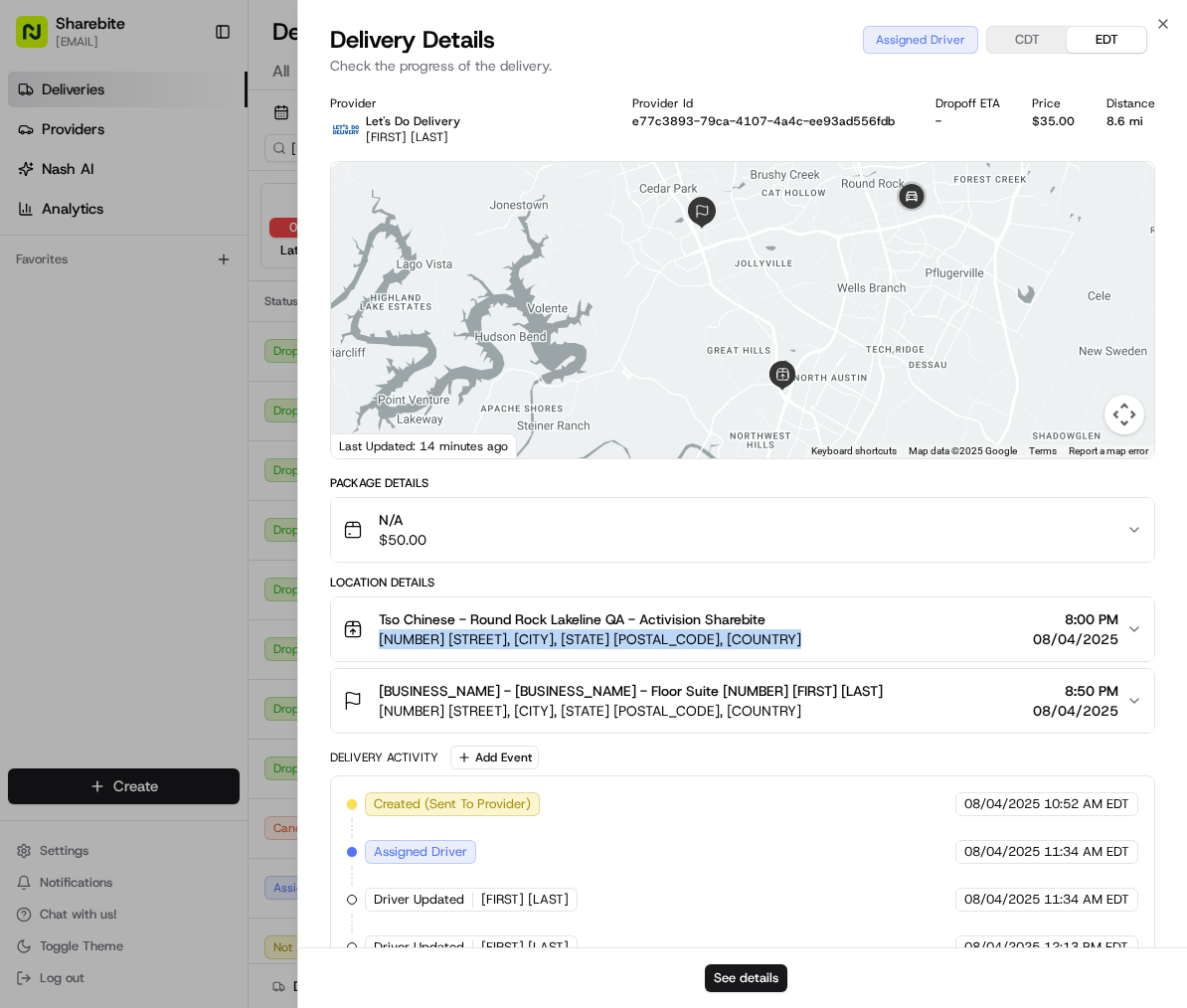 click on "9333 Research Blvd Bldg E Ste 402, Austin, TX 78759, USA" at bounding box center (590, 639) 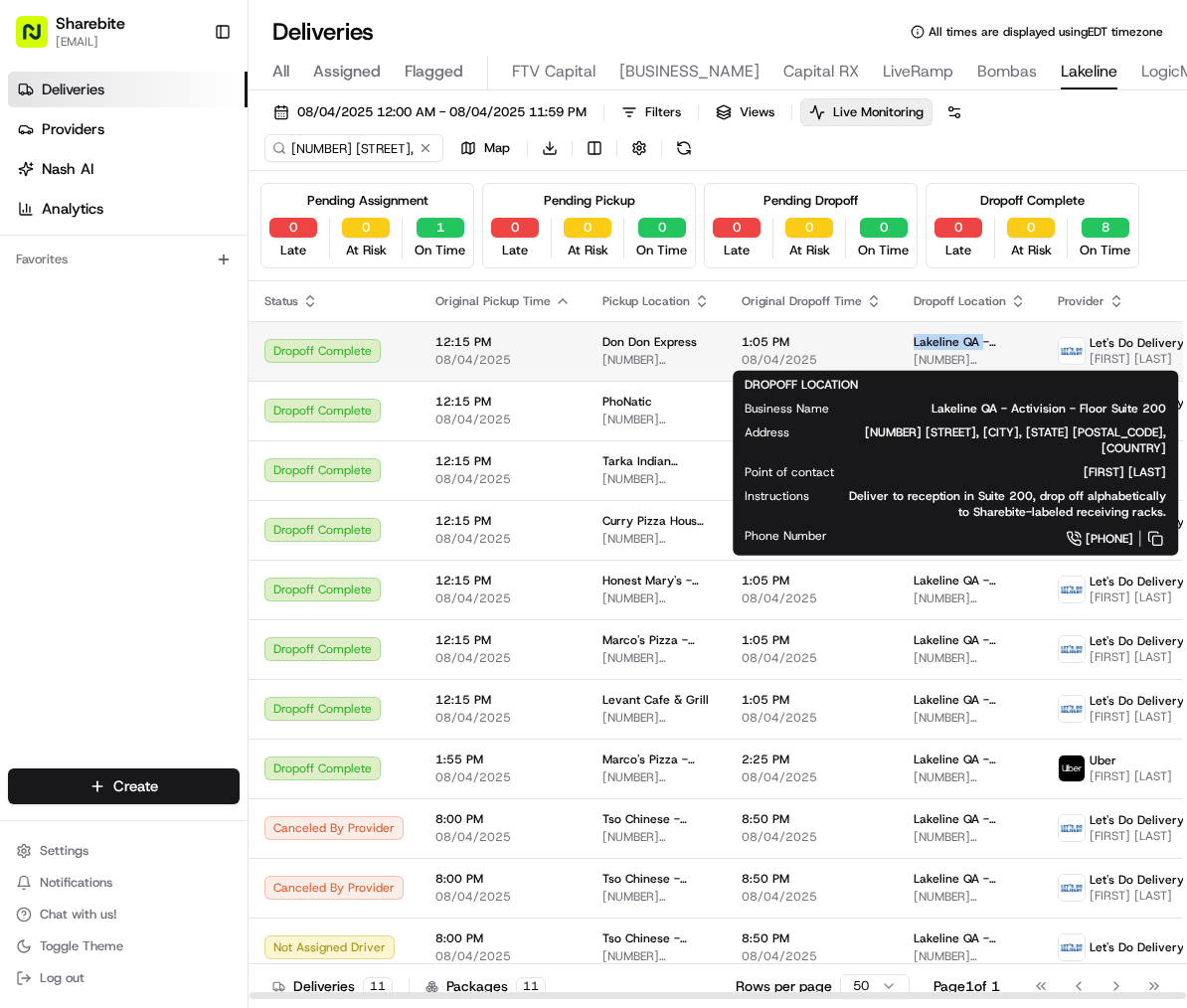 drag, startPoint x: 891, startPoint y: 338, endPoint x: 970, endPoint y: 339, distance: 79.00633 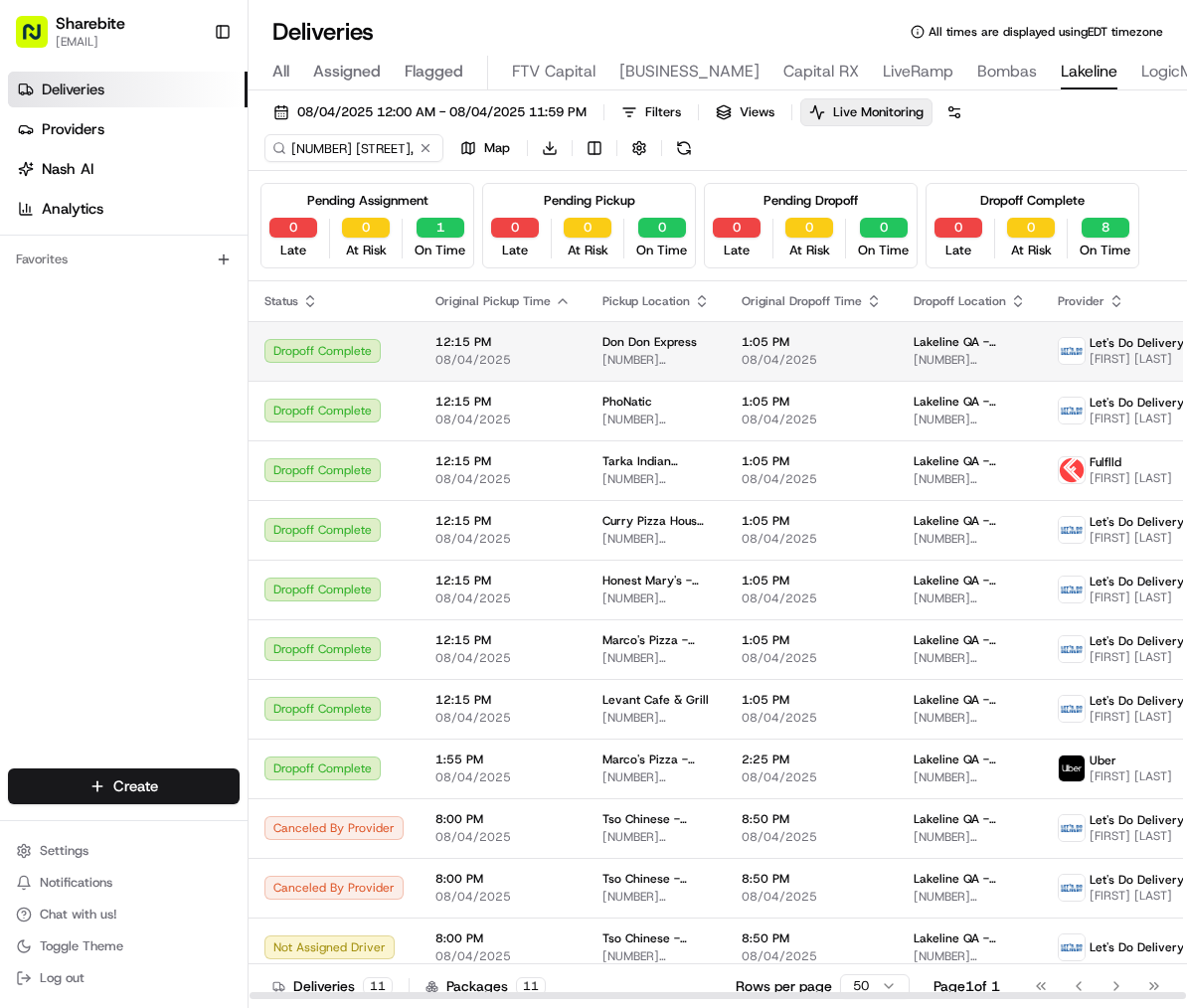 click on "Lakeline QA - Activision  - Floor Suite 200" at bounding box center (969, 342) 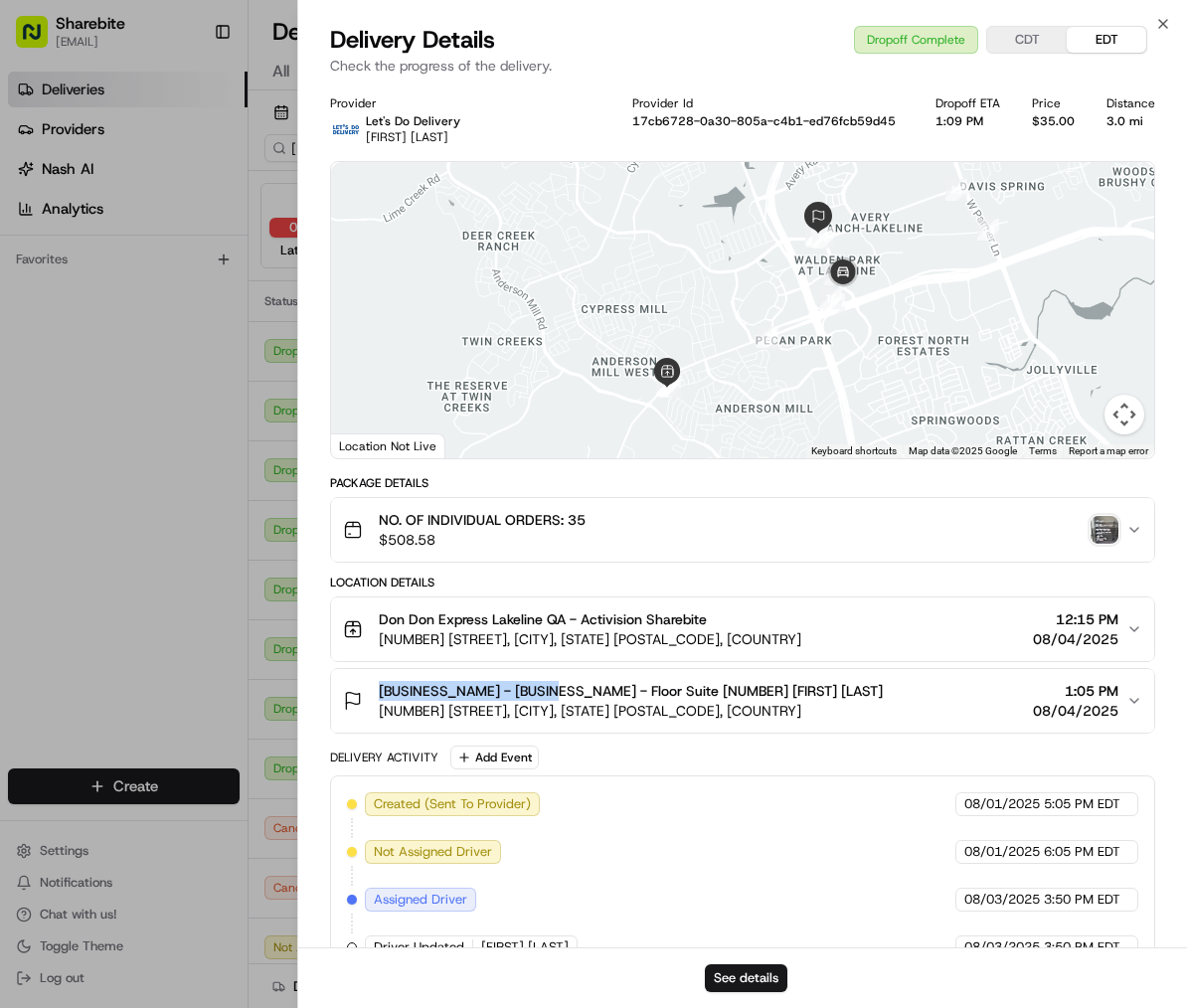 drag, startPoint x: 368, startPoint y: 683, endPoint x: 529, endPoint y: 692, distance: 161.2514 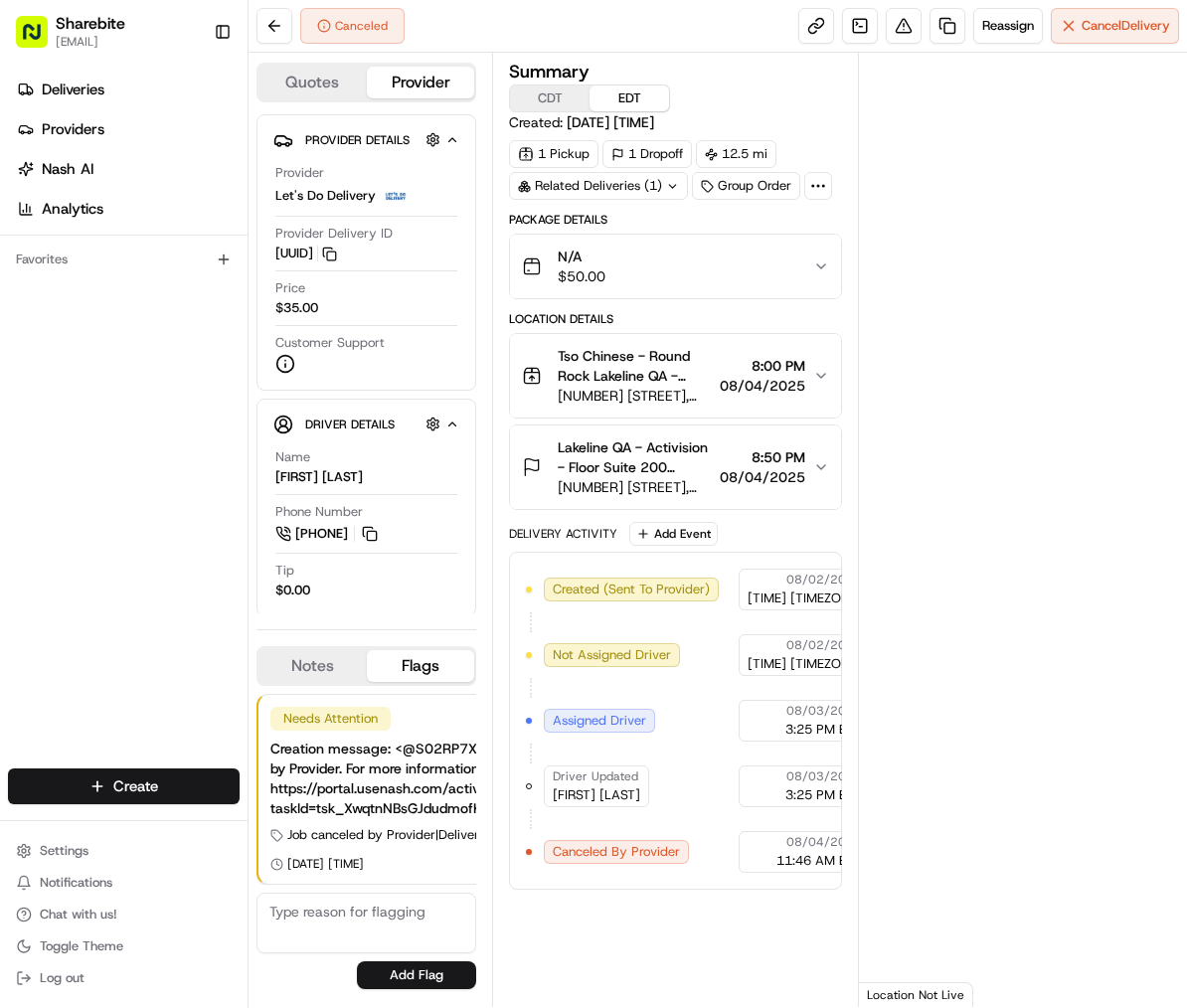 scroll, scrollTop: 0, scrollLeft: 0, axis: both 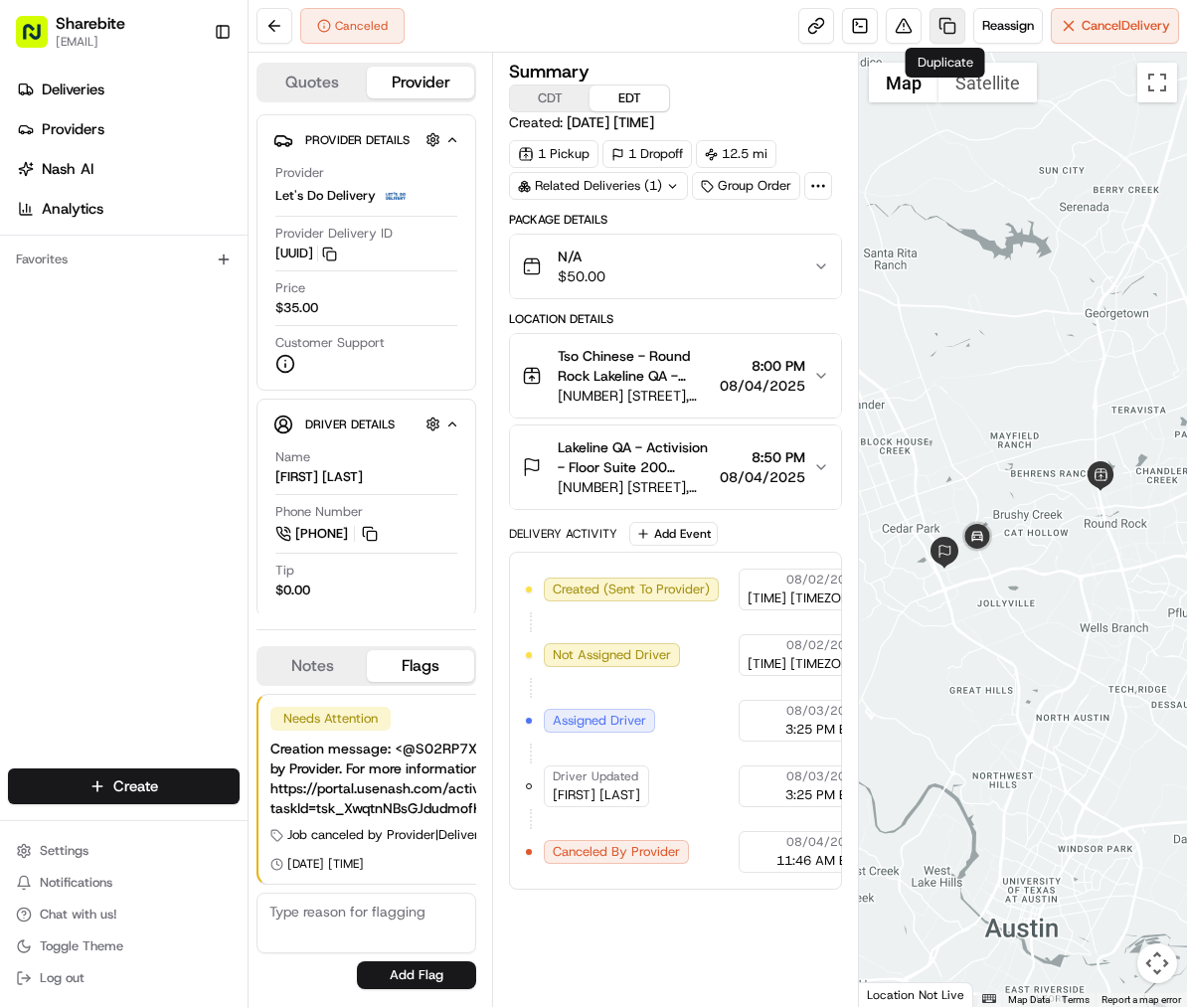 click at bounding box center (947, 26) 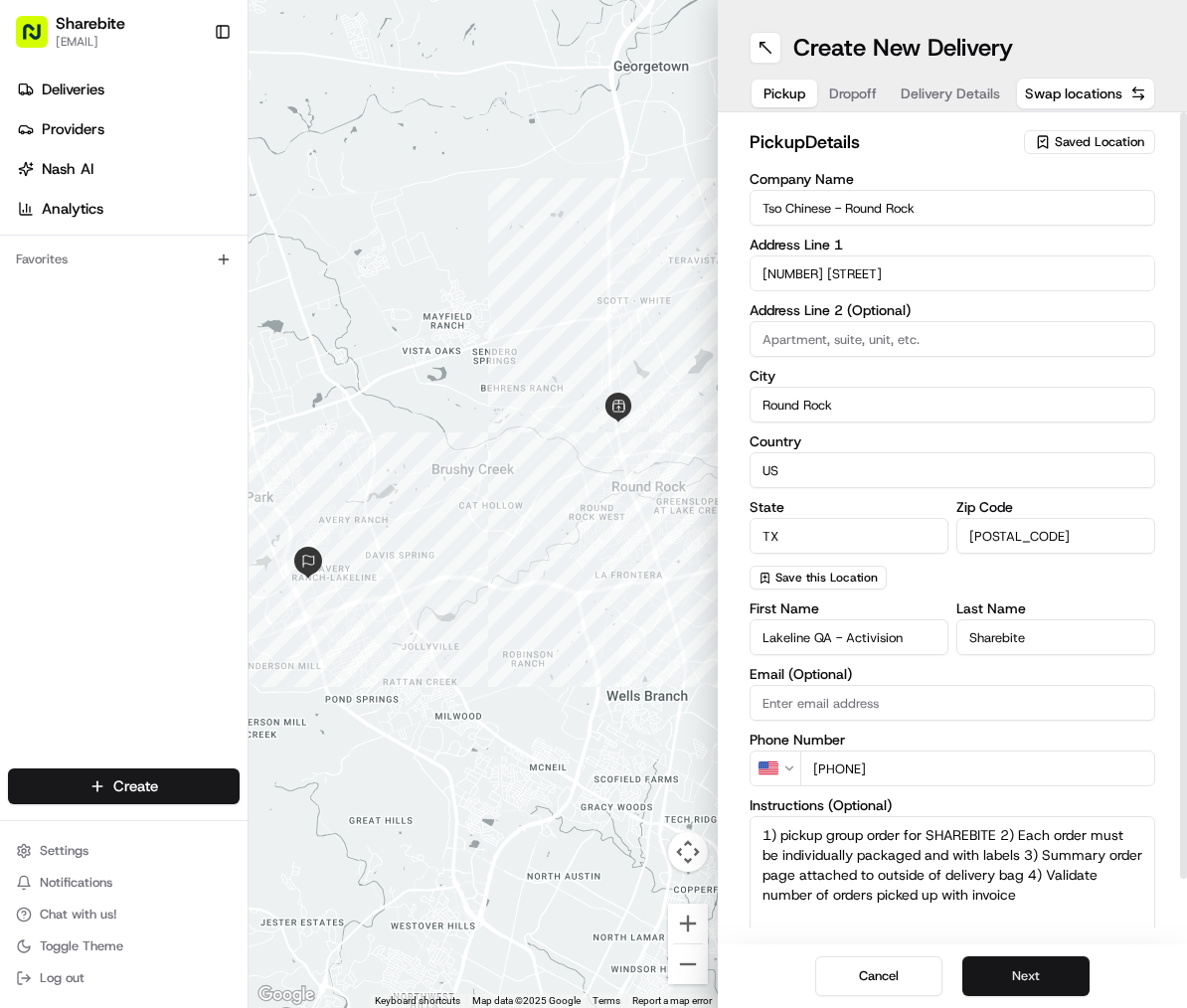 click on "Next" at bounding box center (1026, 976) 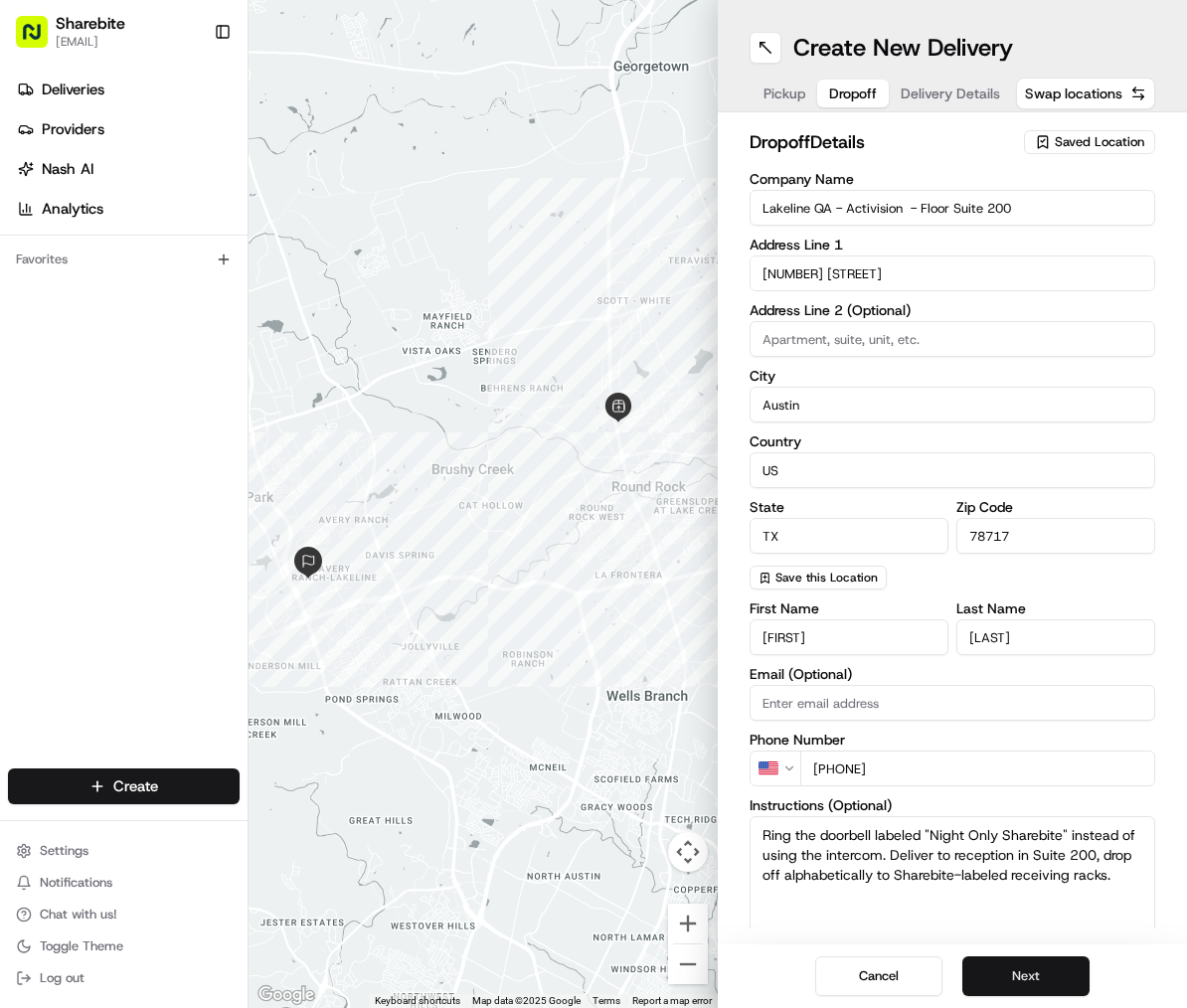 click on "Next" at bounding box center [1026, 976] 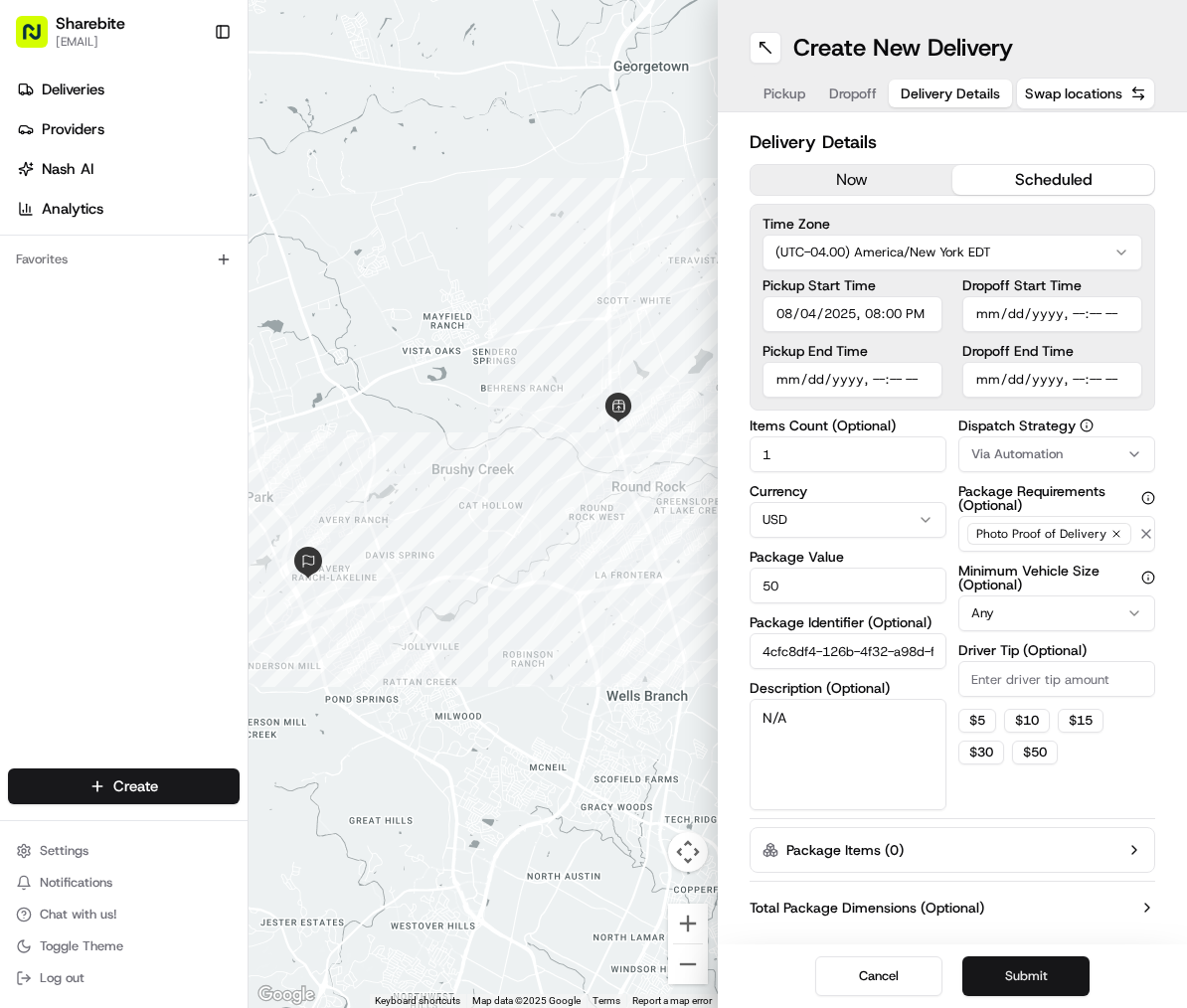 click on "Submit" at bounding box center (1026, 976) 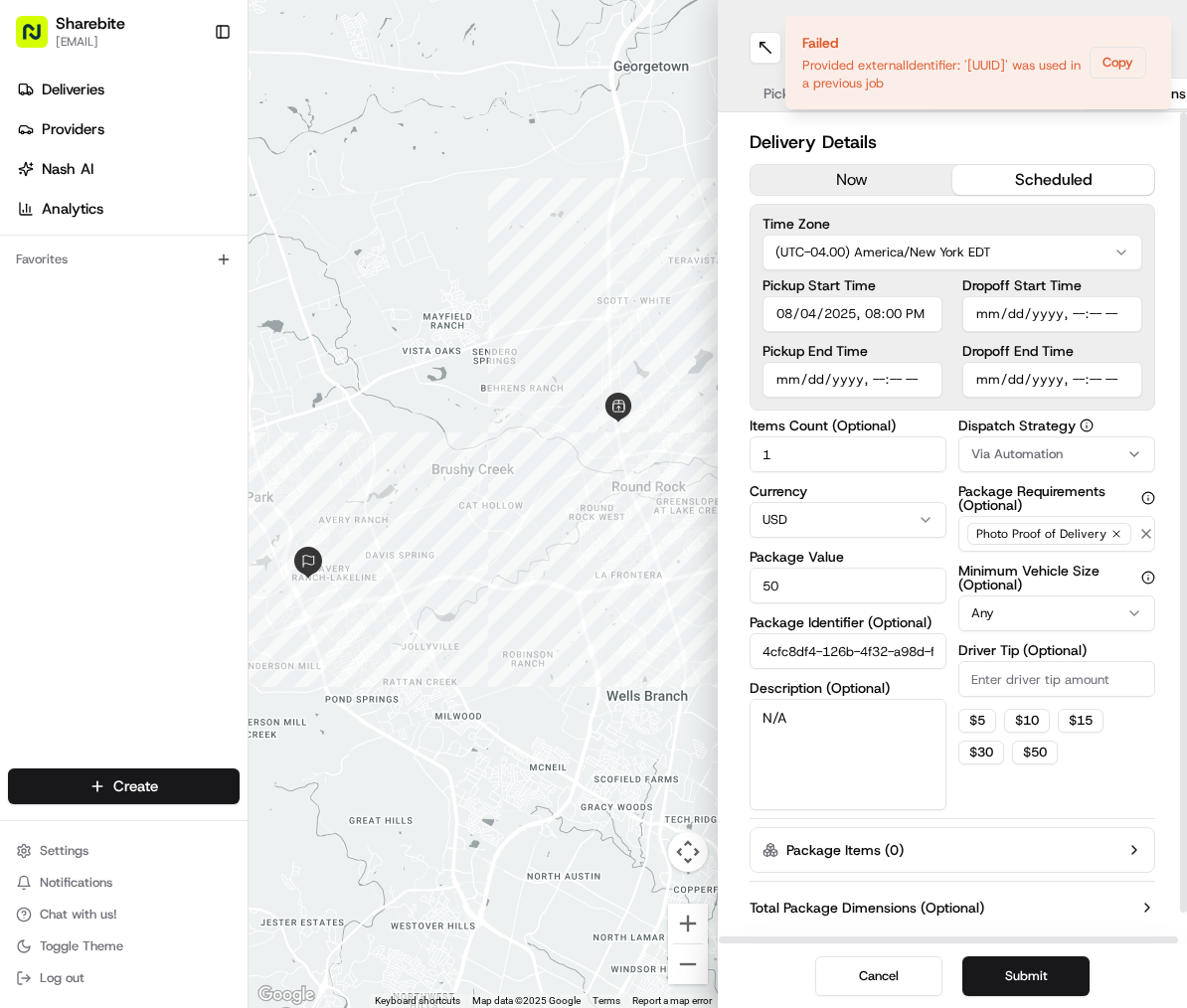 click on "4cfc8df4-126b-4f32-a98d-faa93207c191_copy" at bounding box center (848, 651) 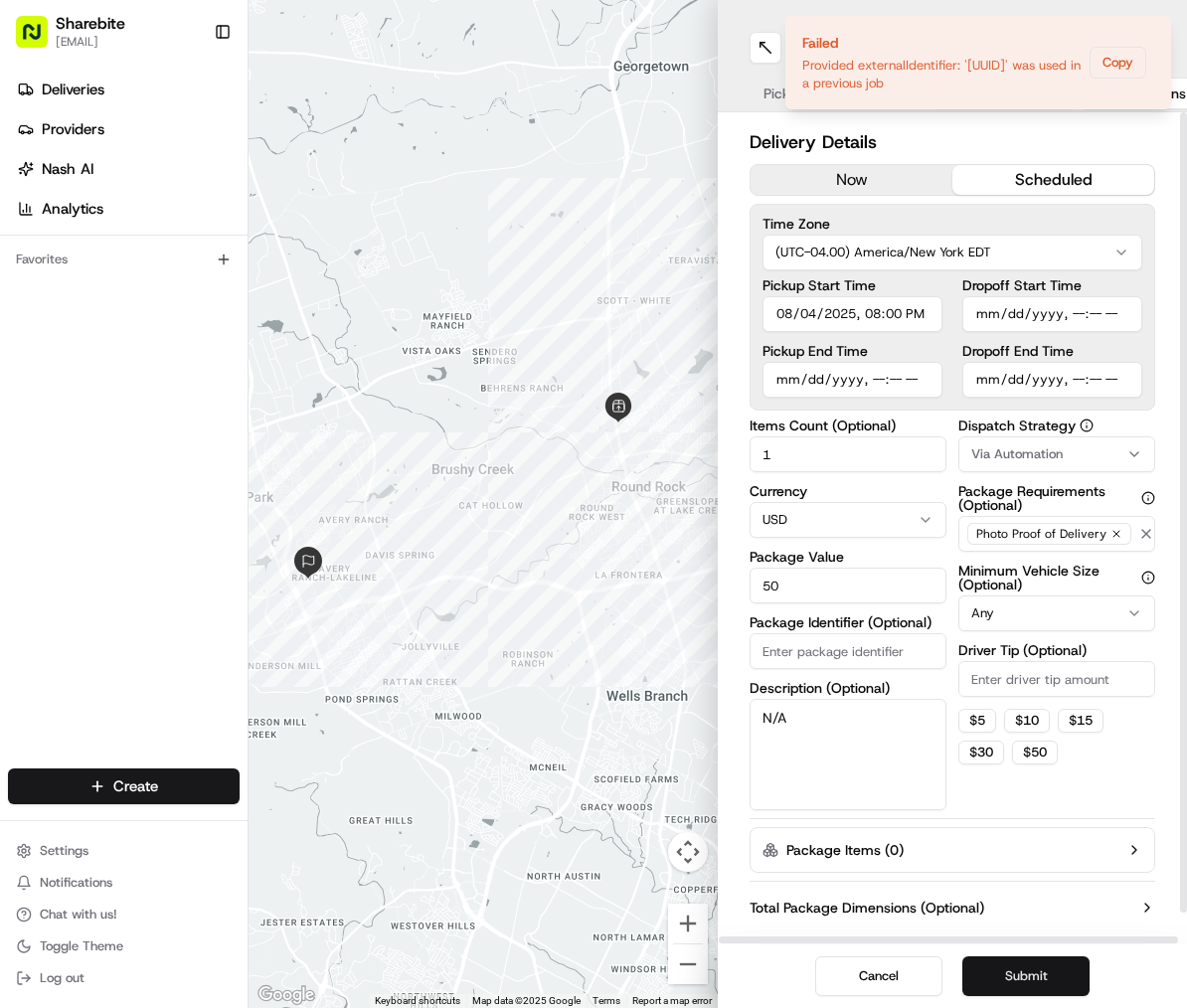 type 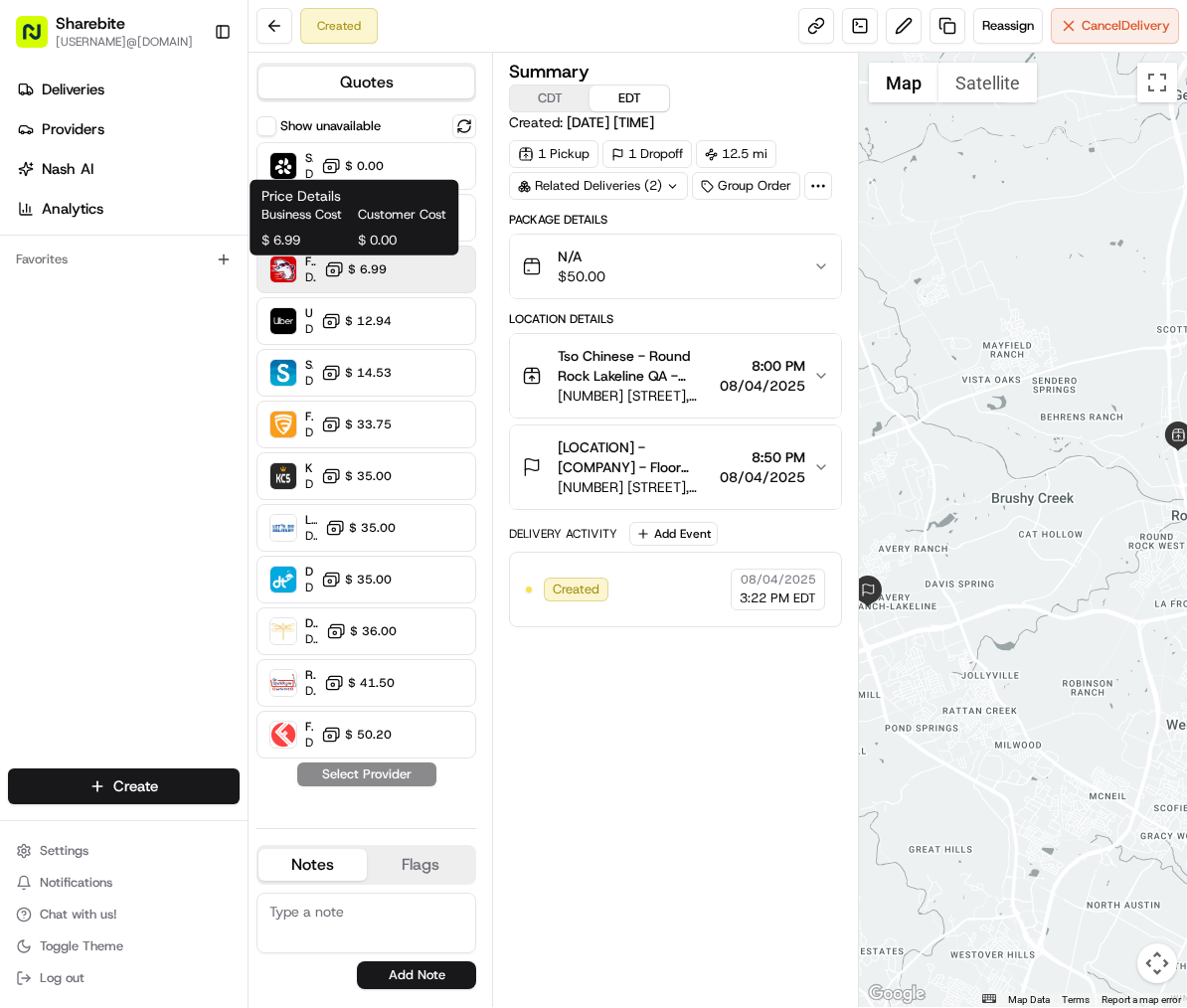 scroll, scrollTop: 0, scrollLeft: 0, axis: both 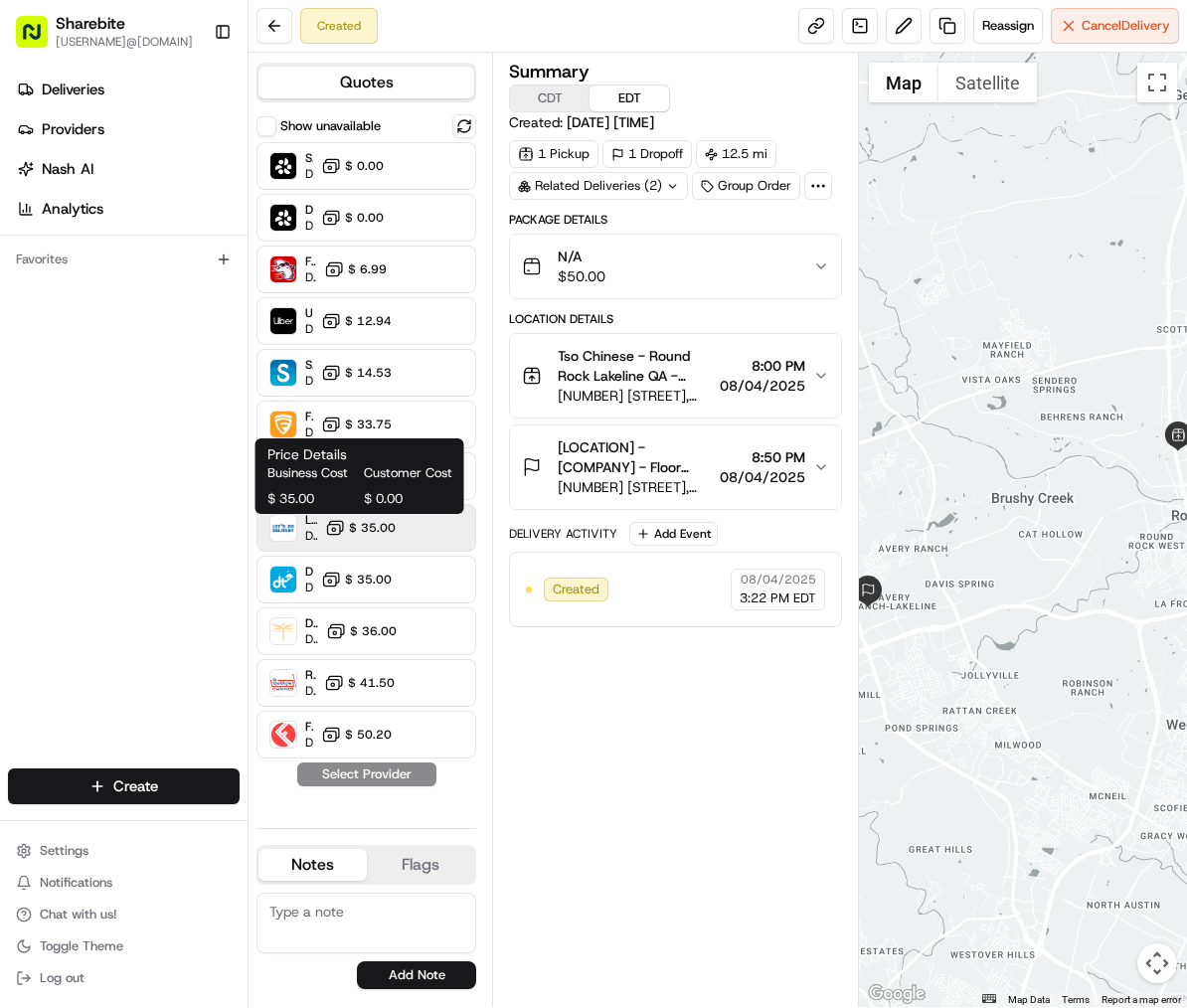 click on "$   35.00" at bounding box center (372, 528) 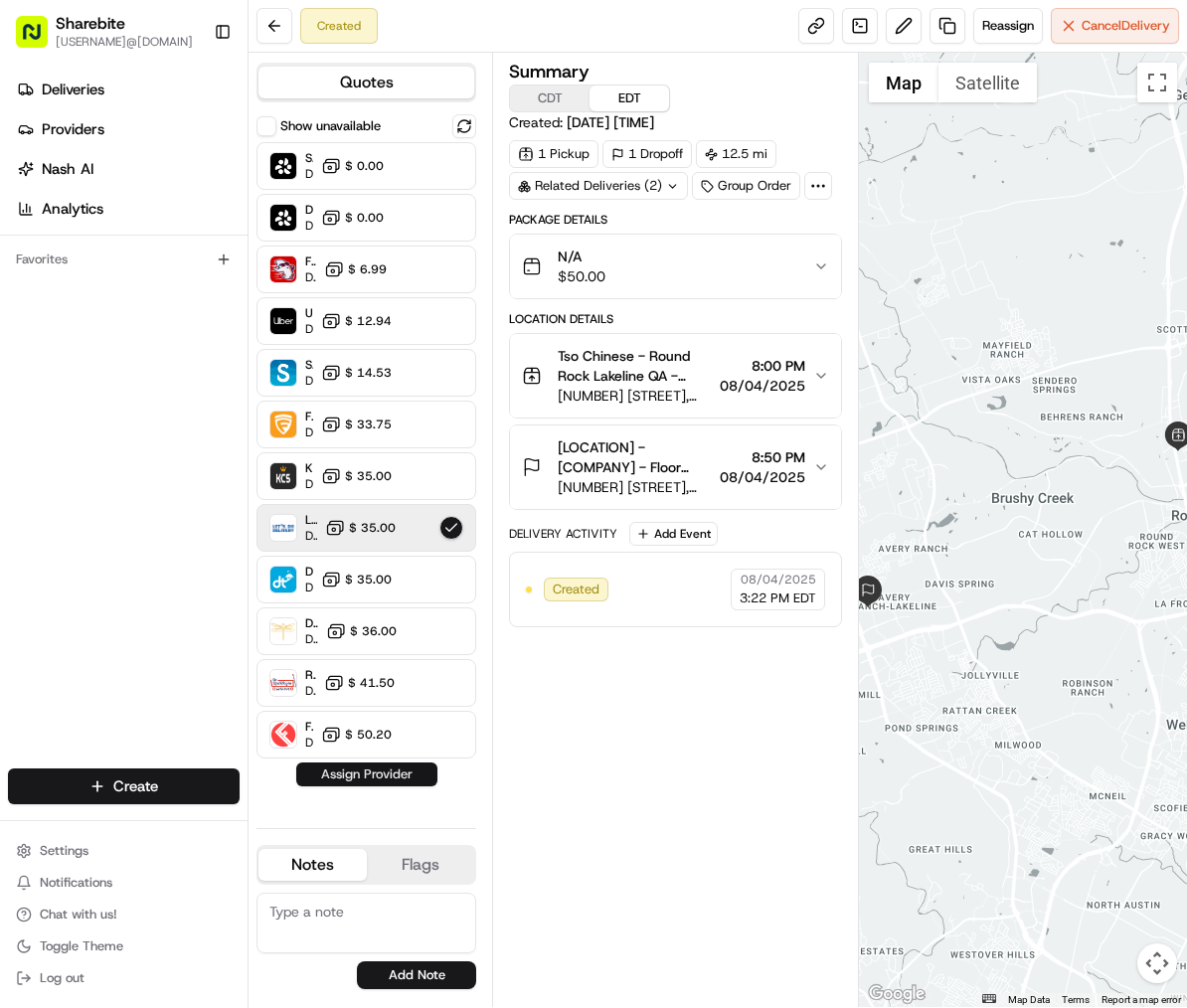 click on "Assign Provider" at bounding box center (367, 774) 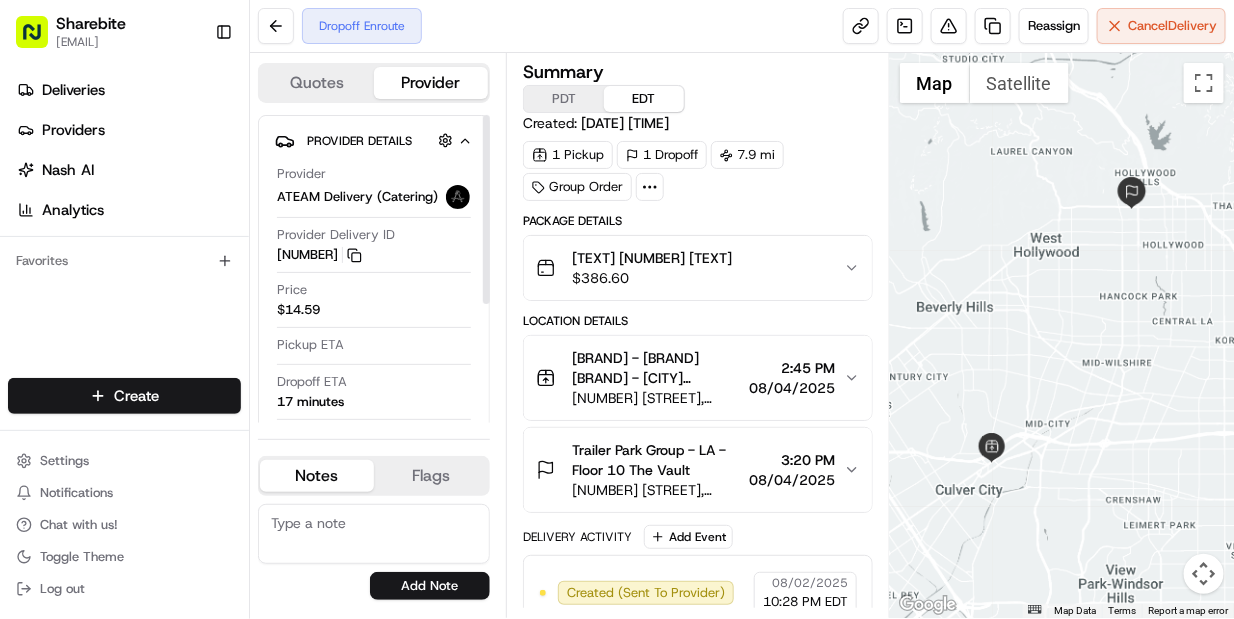 scroll, scrollTop: 0, scrollLeft: 0, axis: both 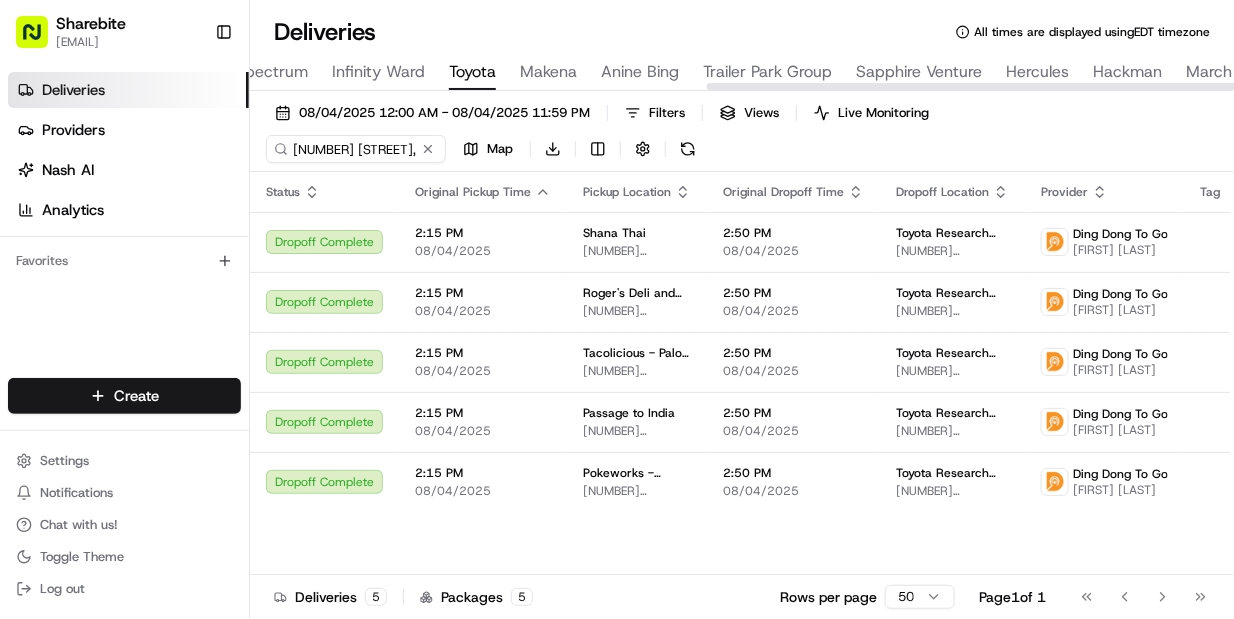 click at bounding box center (742, 86) 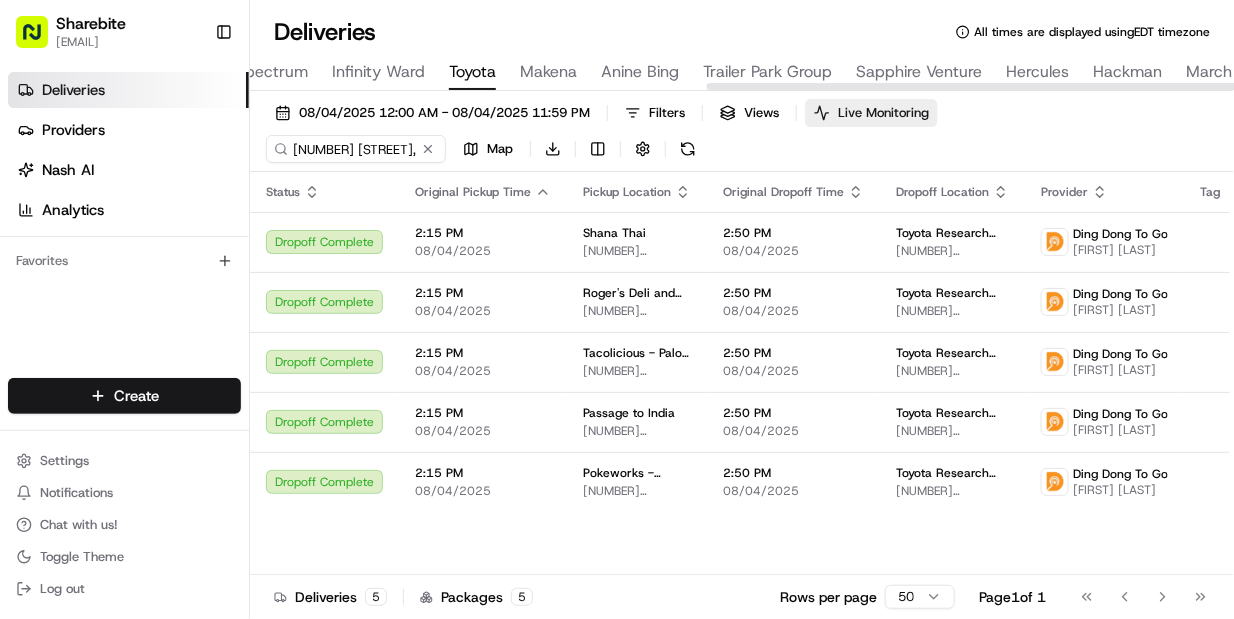 click on "Live Monitoring" at bounding box center [883, 113] 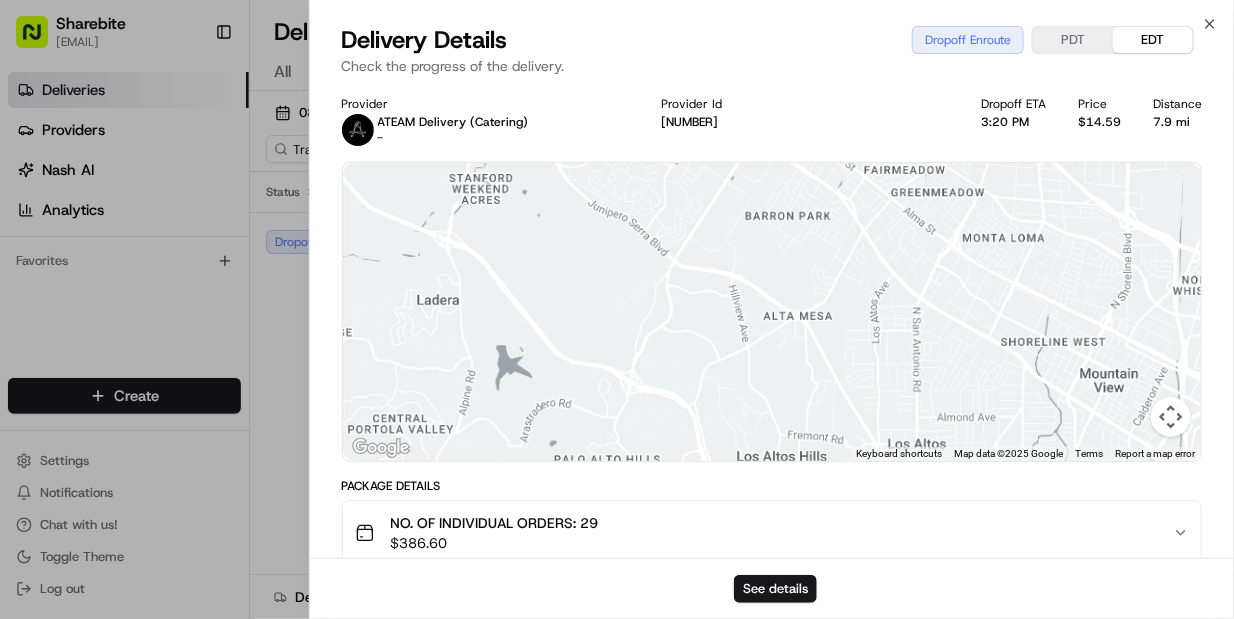 scroll, scrollTop: 0, scrollLeft: 0, axis: both 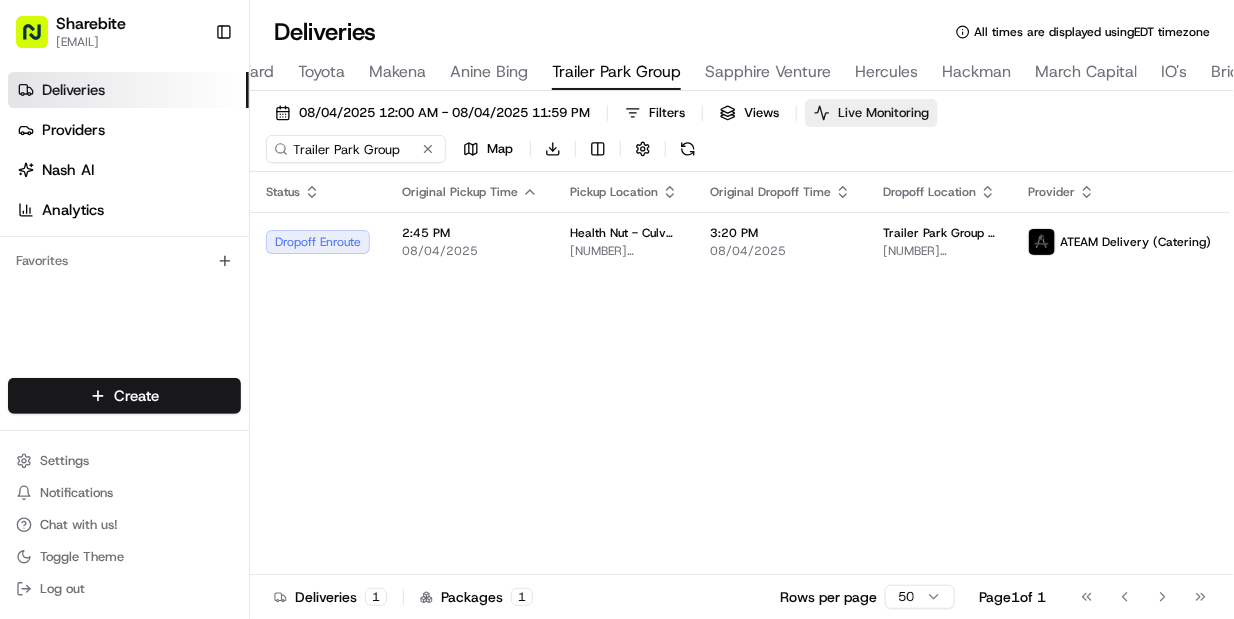 click on "Live Monitoring" at bounding box center (871, 113) 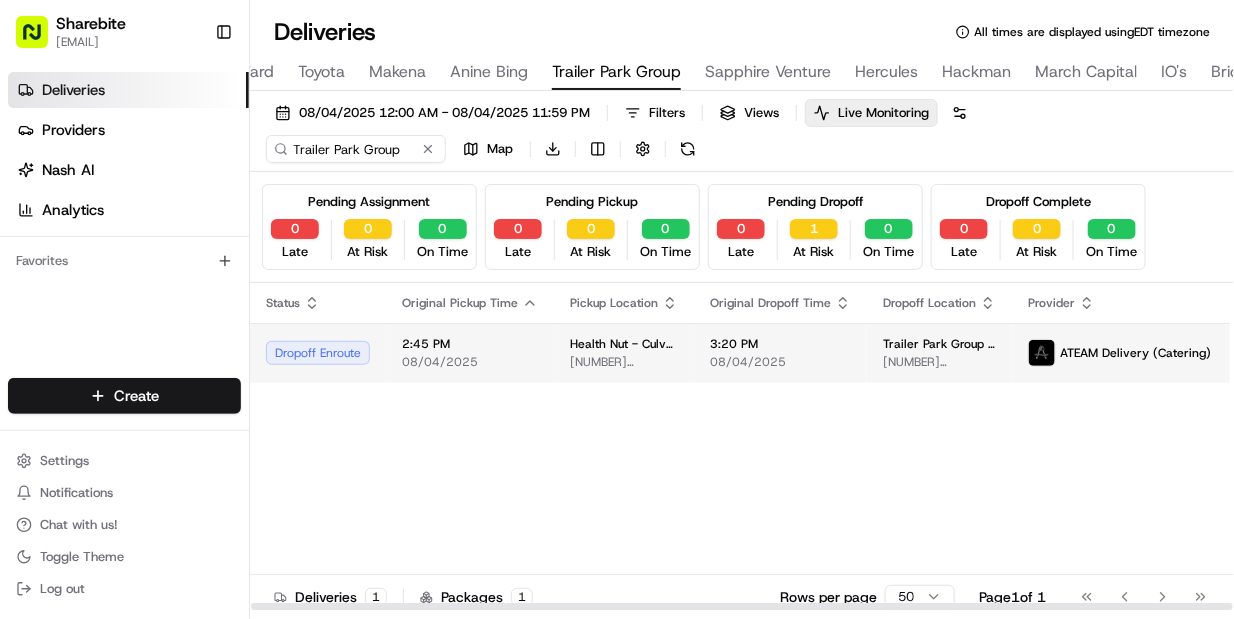 click on "08/04/2025" at bounding box center (780, 362) 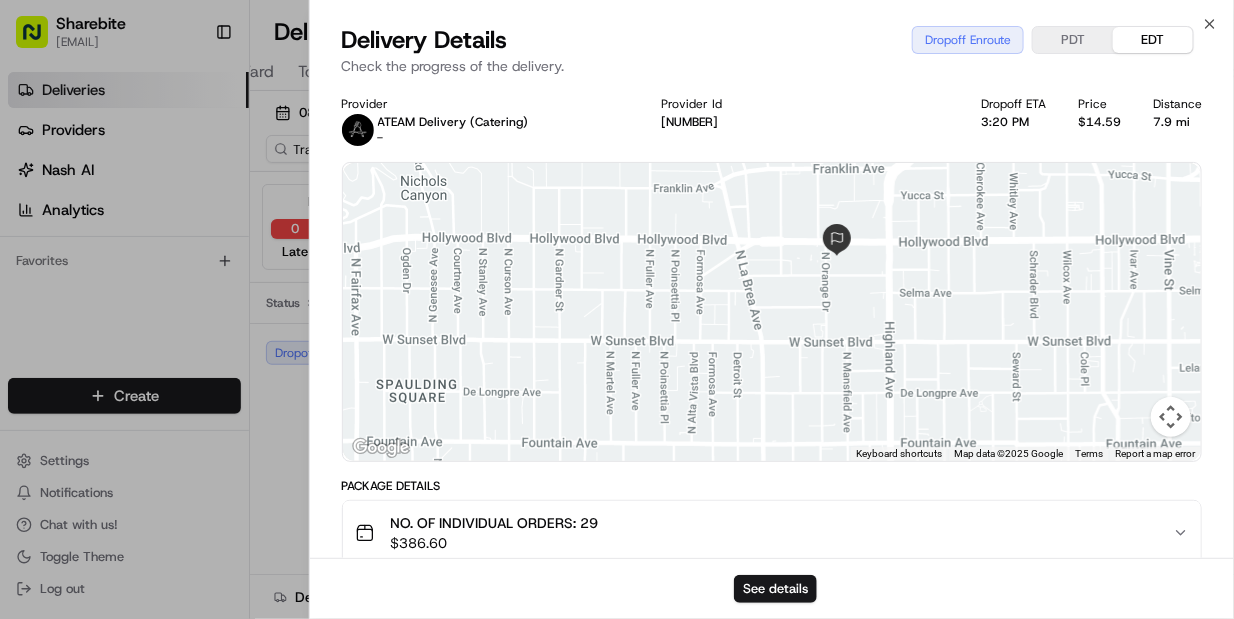 drag, startPoint x: 855, startPoint y: 216, endPoint x: 903, endPoint y: 330, distance: 123.69317 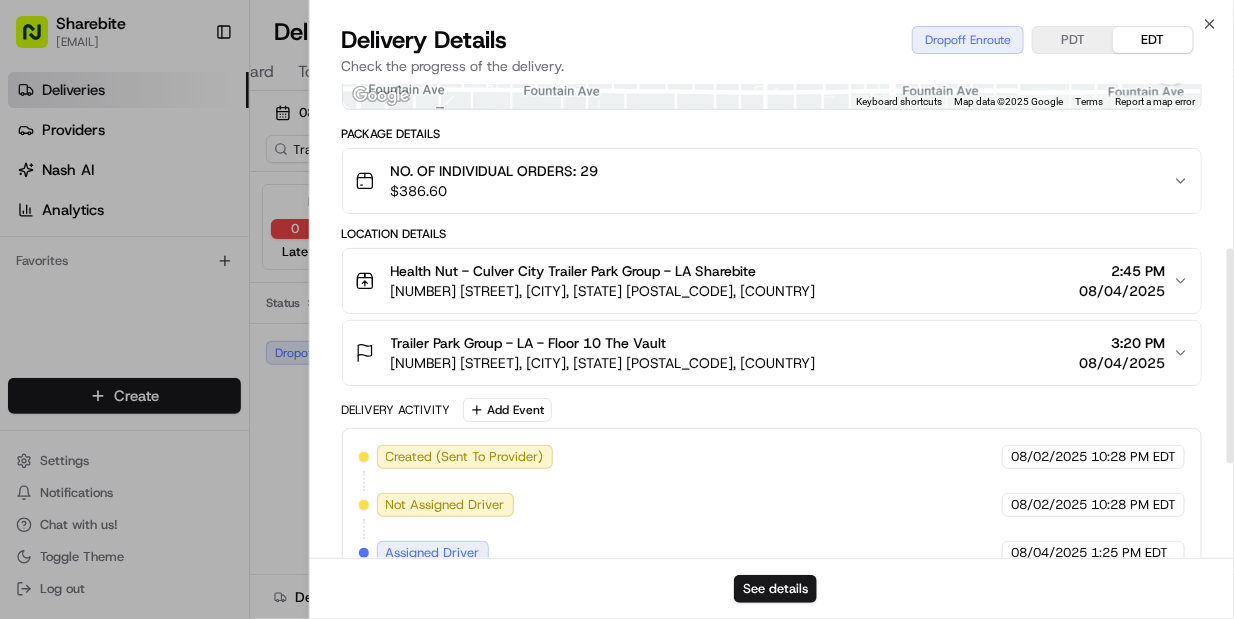 scroll, scrollTop: 364, scrollLeft: 0, axis: vertical 